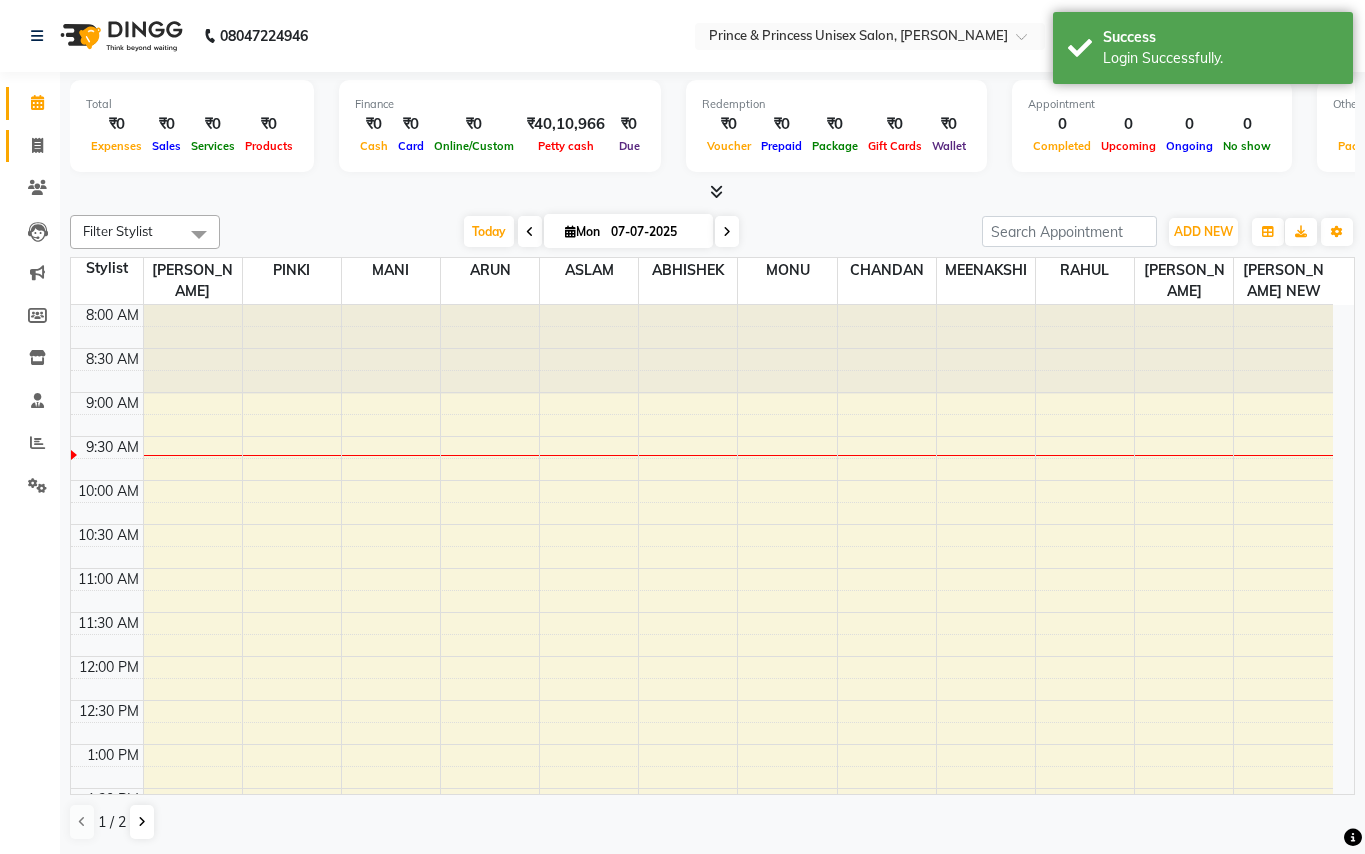 click 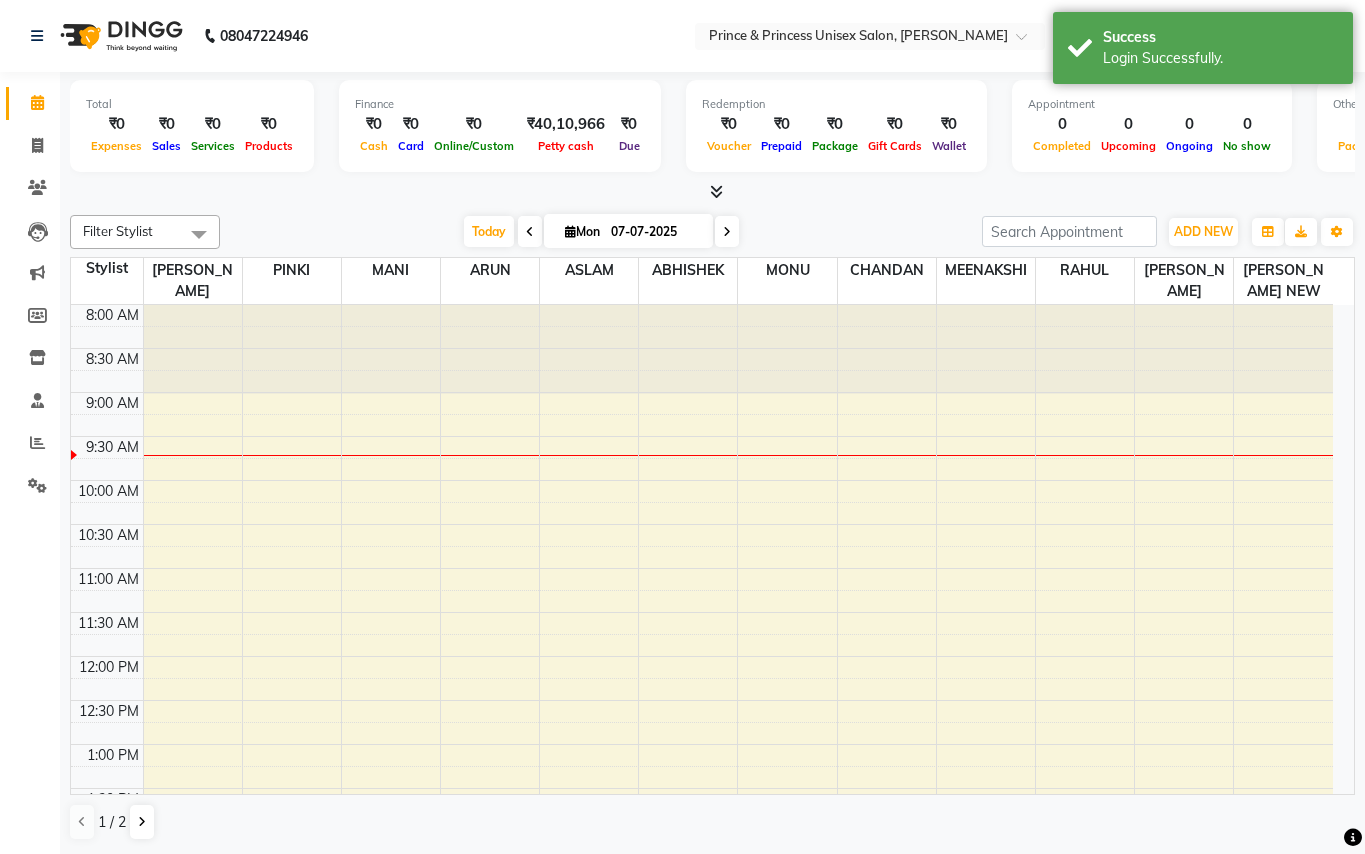scroll, scrollTop: 0, scrollLeft: 0, axis: both 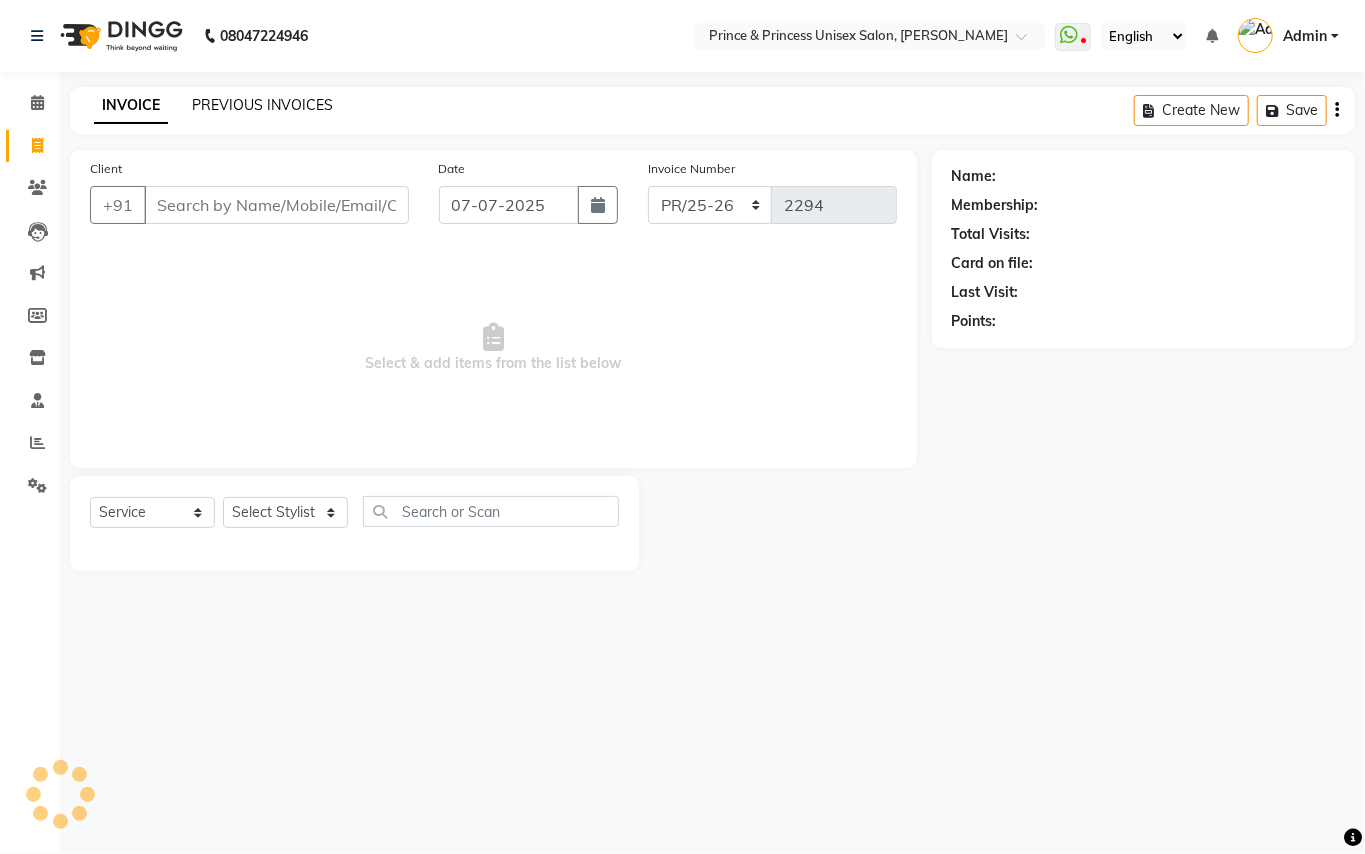 drag, startPoint x: 246, startPoint y: 54, endPoint x: 241, endPoint y: 106, distance: 52.23983 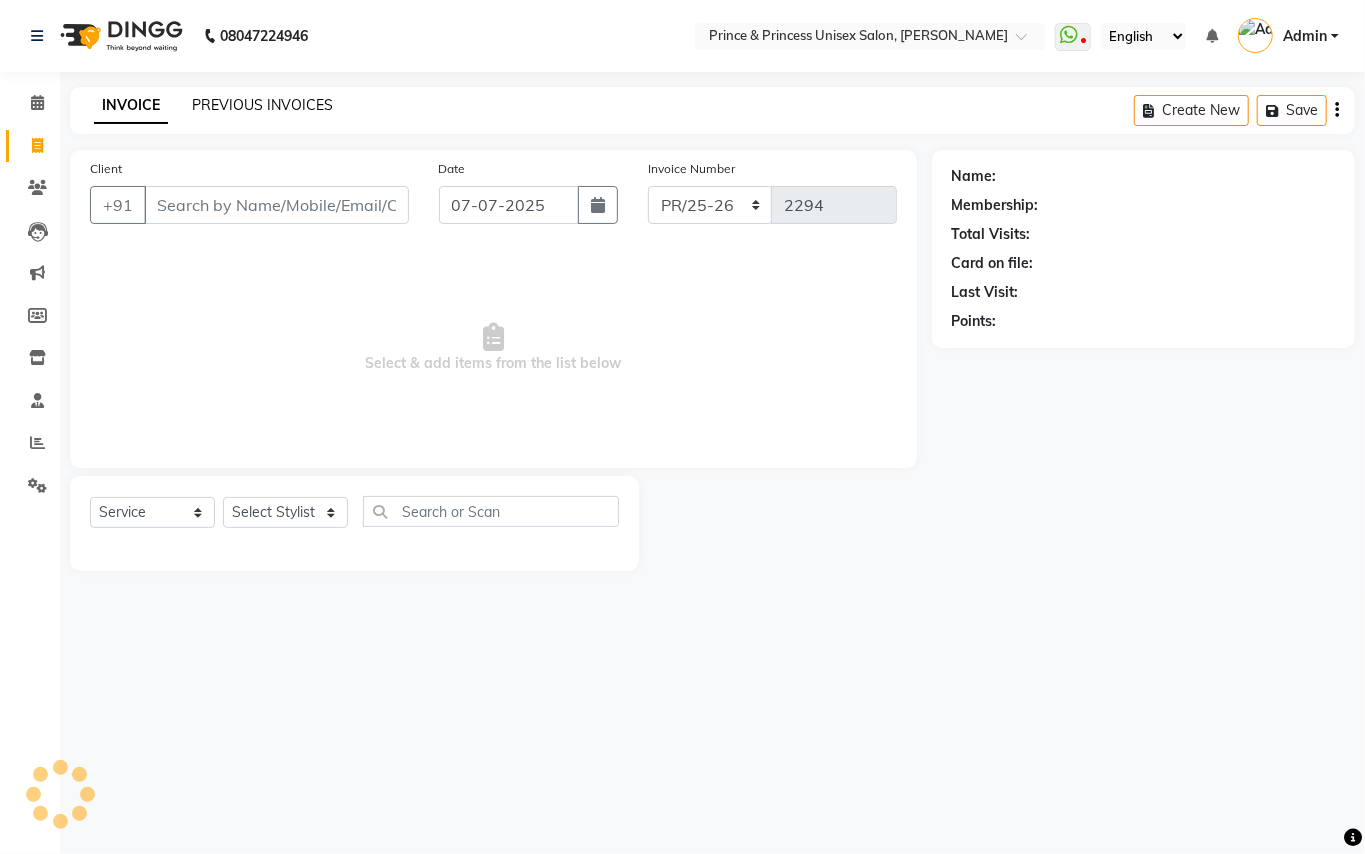 click on "PREVIOUS INVOICES" 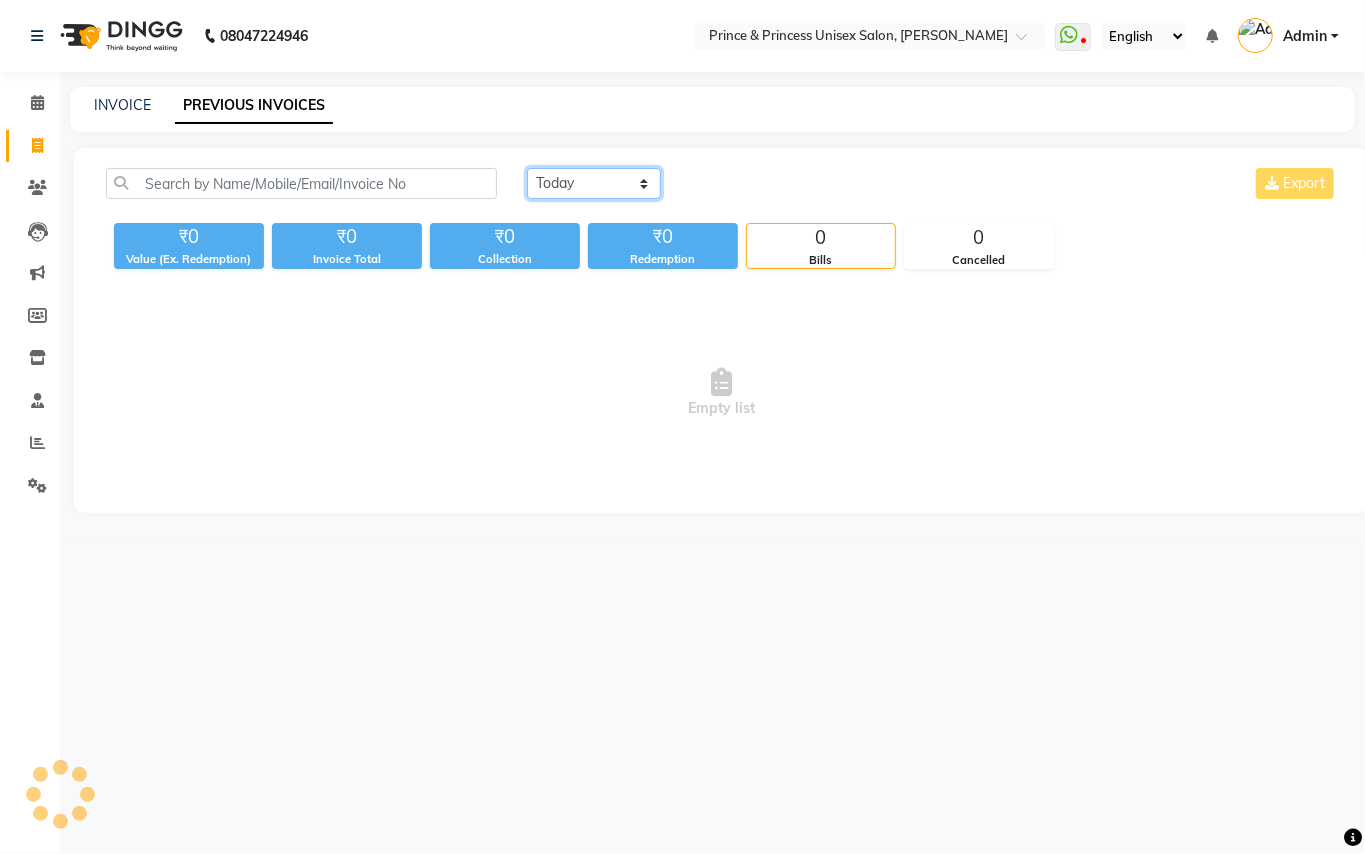 click on "Today Yesterday Custom Range" 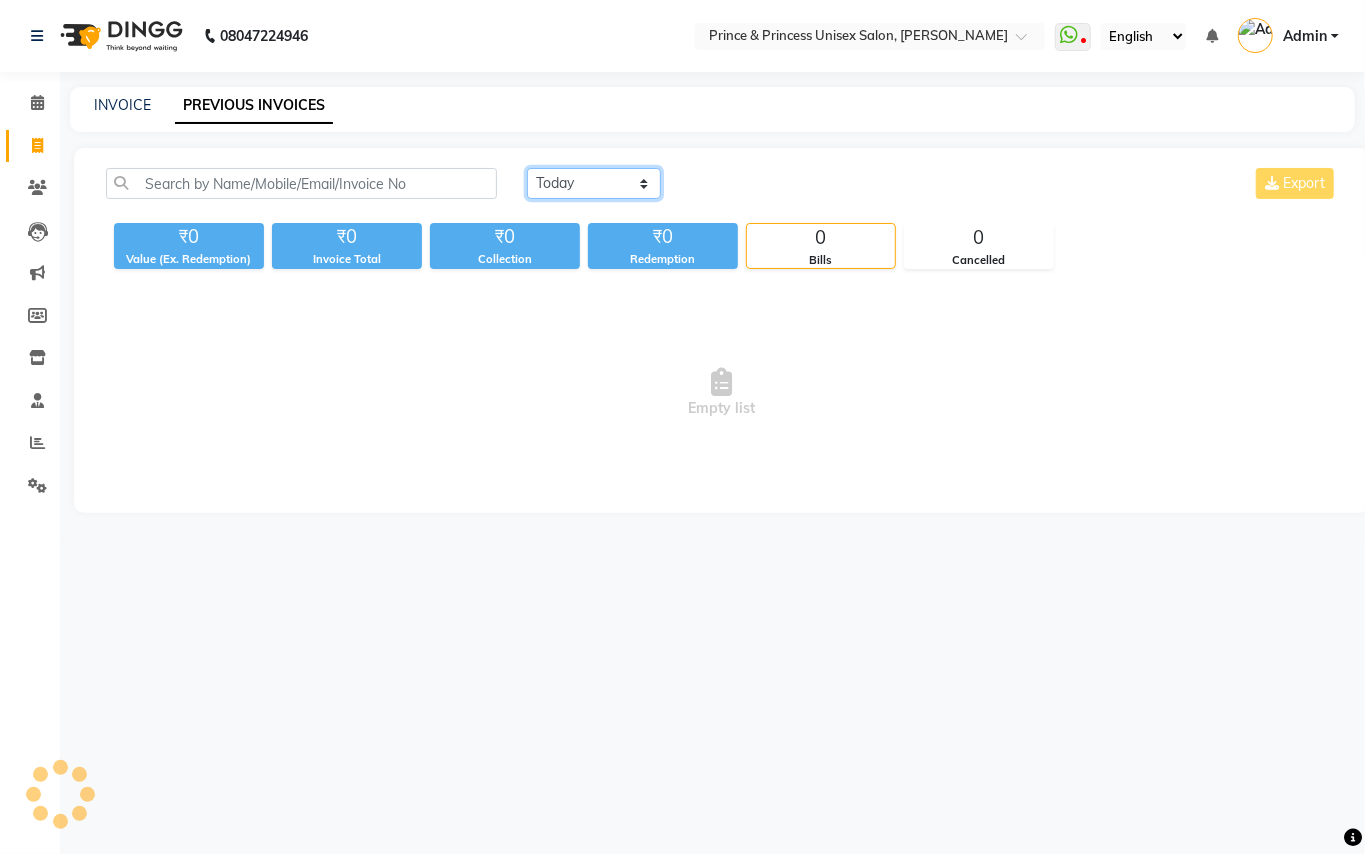 click on "Today Yesterday Custom Range" 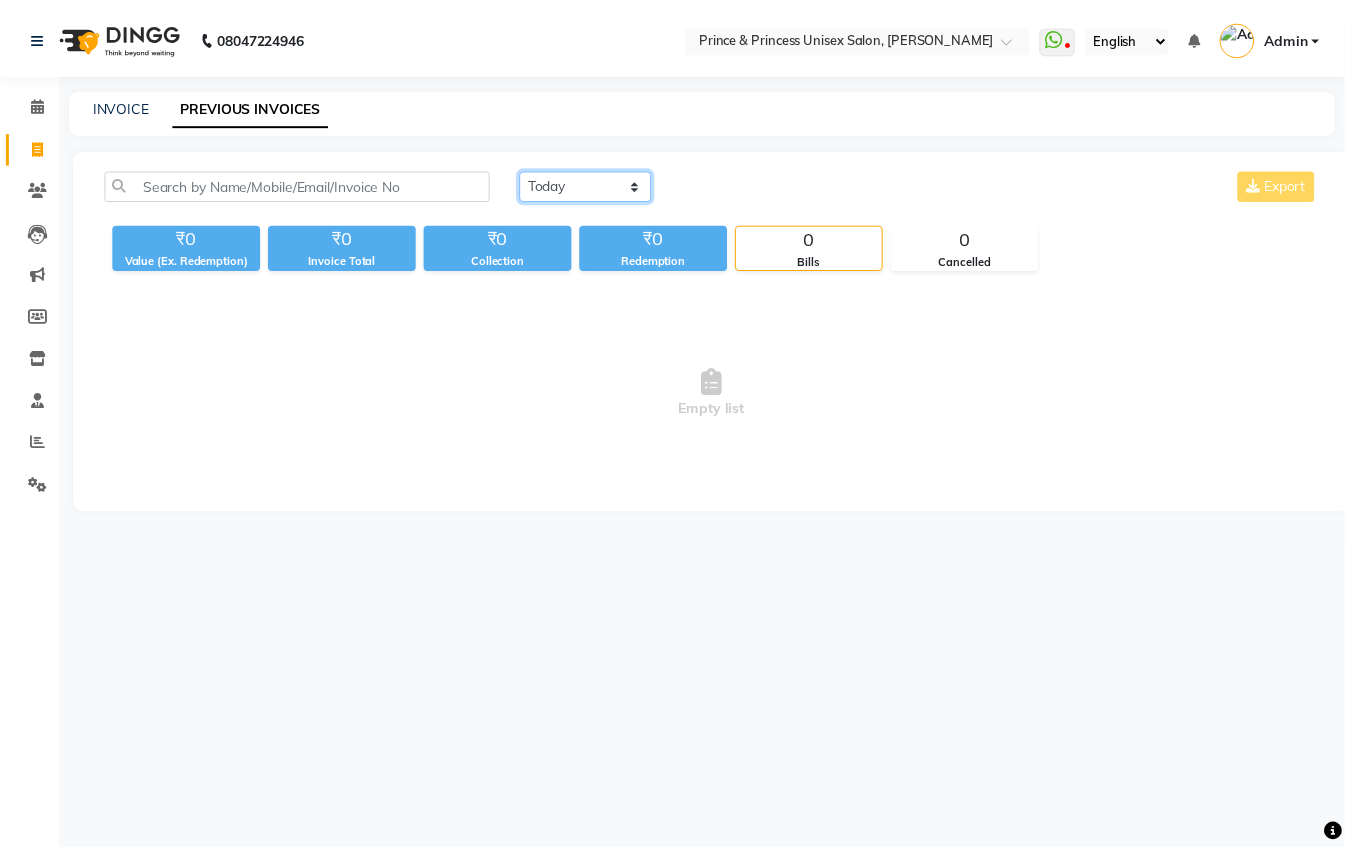 scroll, scrollTop: 0, scrollLeft: 0, axis: both 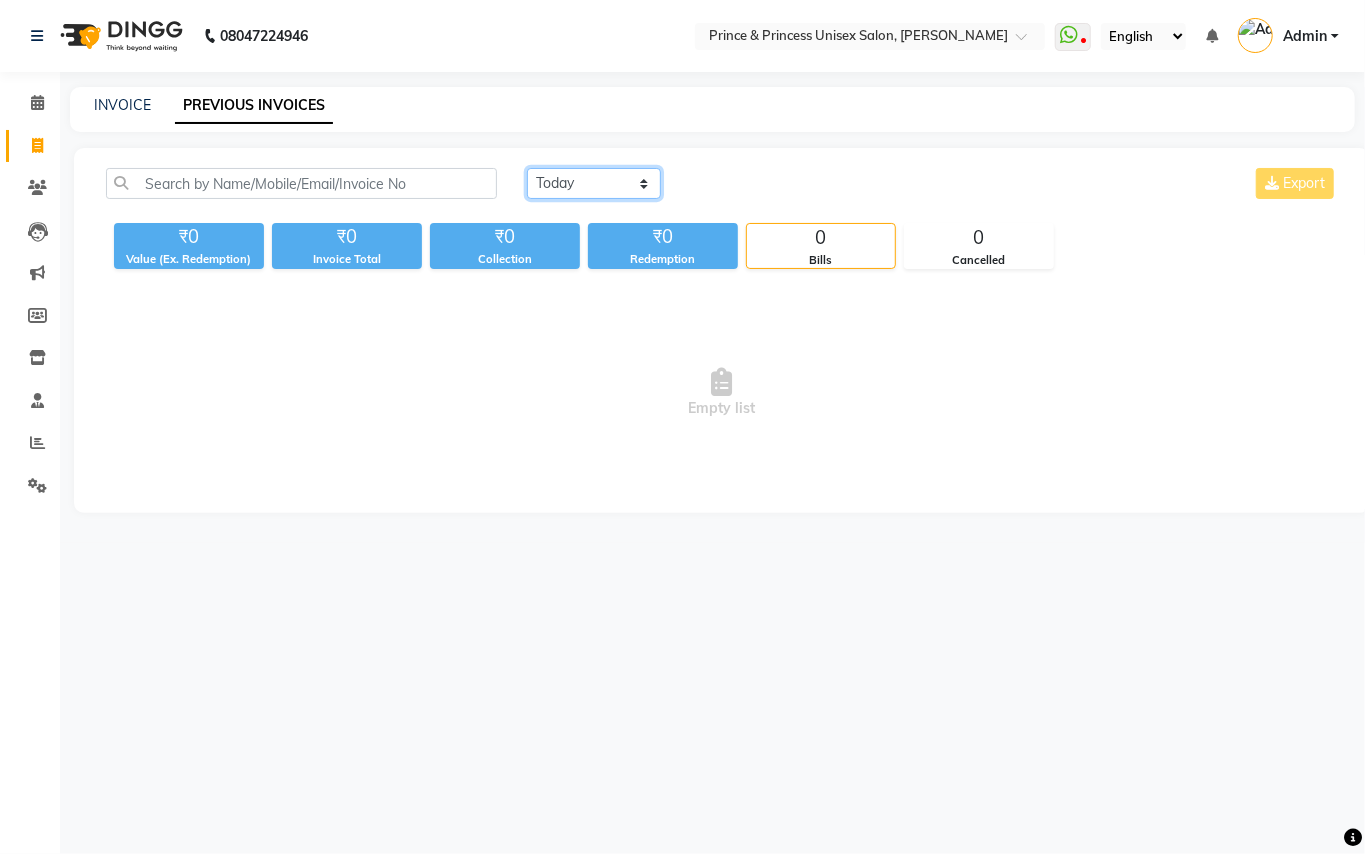 click on "Today Yesterday Custom Range" 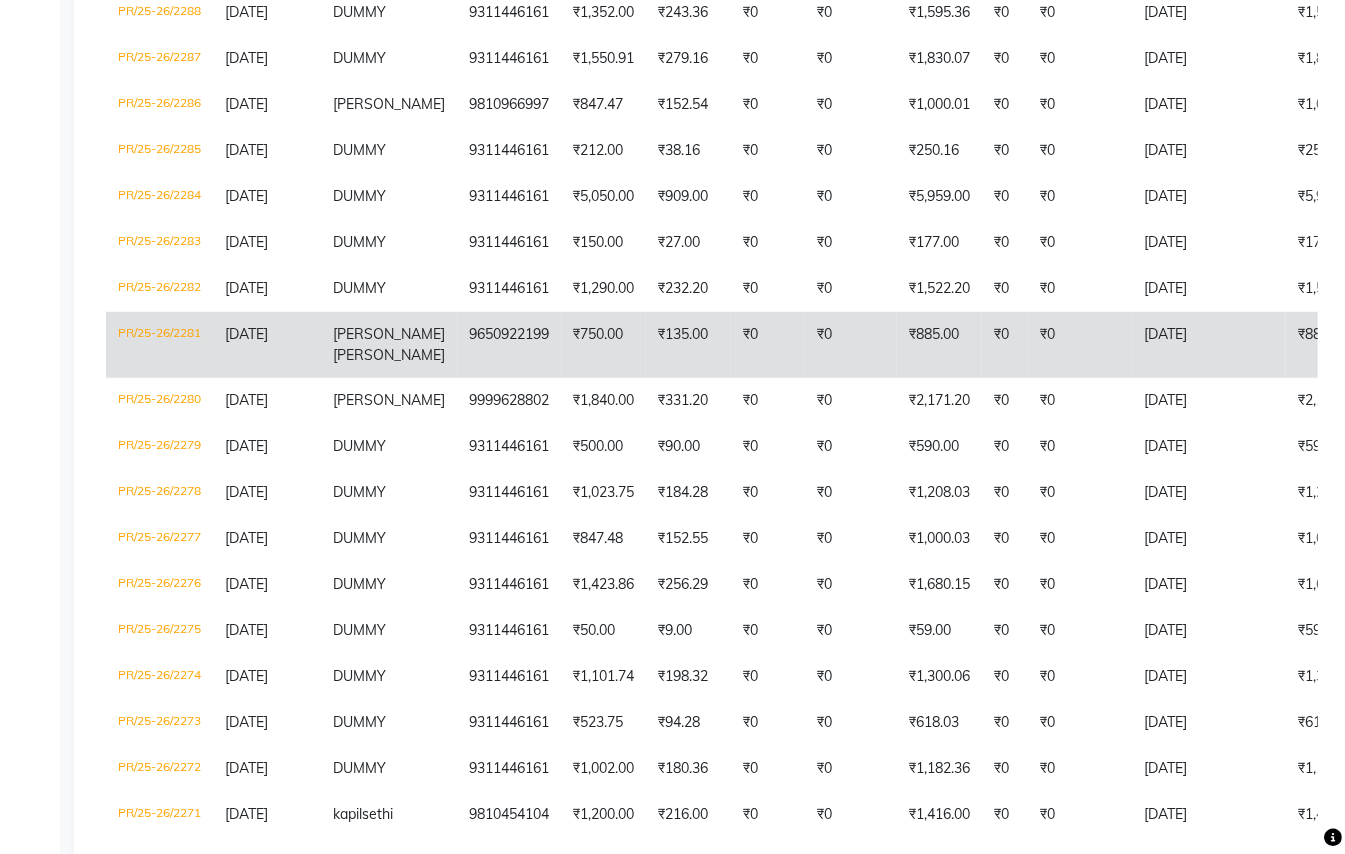 scroll, scrollTop: 569, scrollLeft: 0, axis: vertical 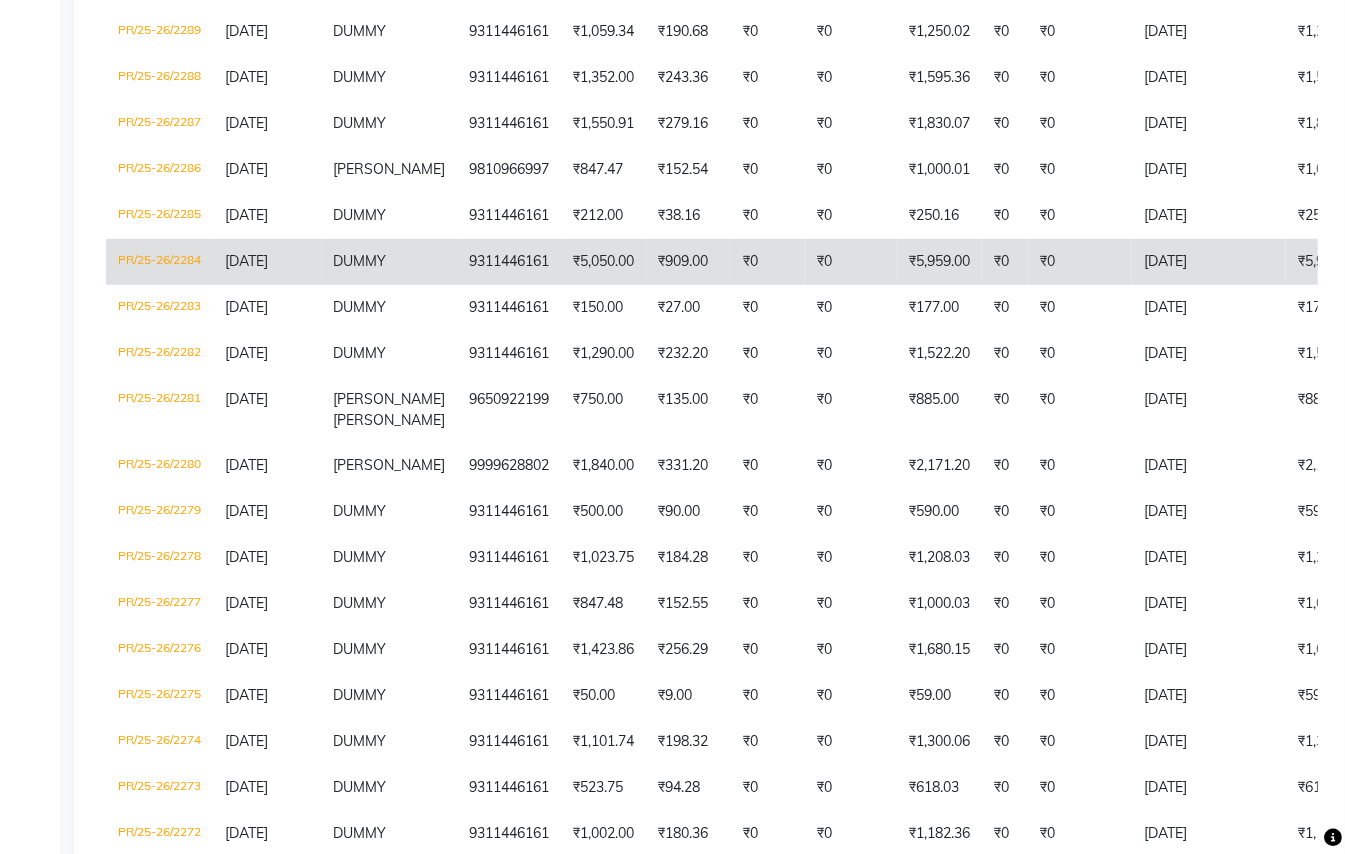 click on "₹5,959.00" 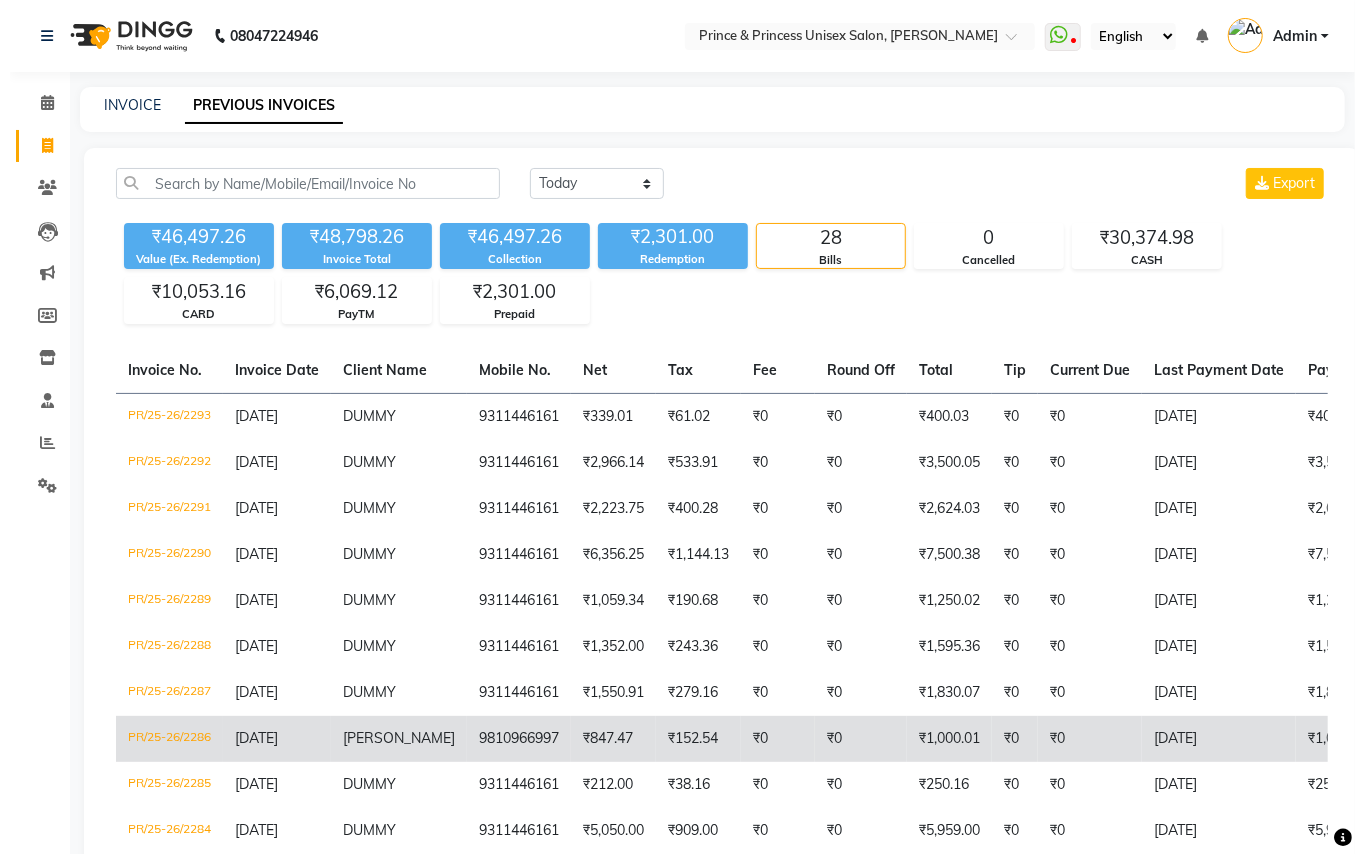 scroll, scrollTop: 0, scrollLeft: 0, axis: both 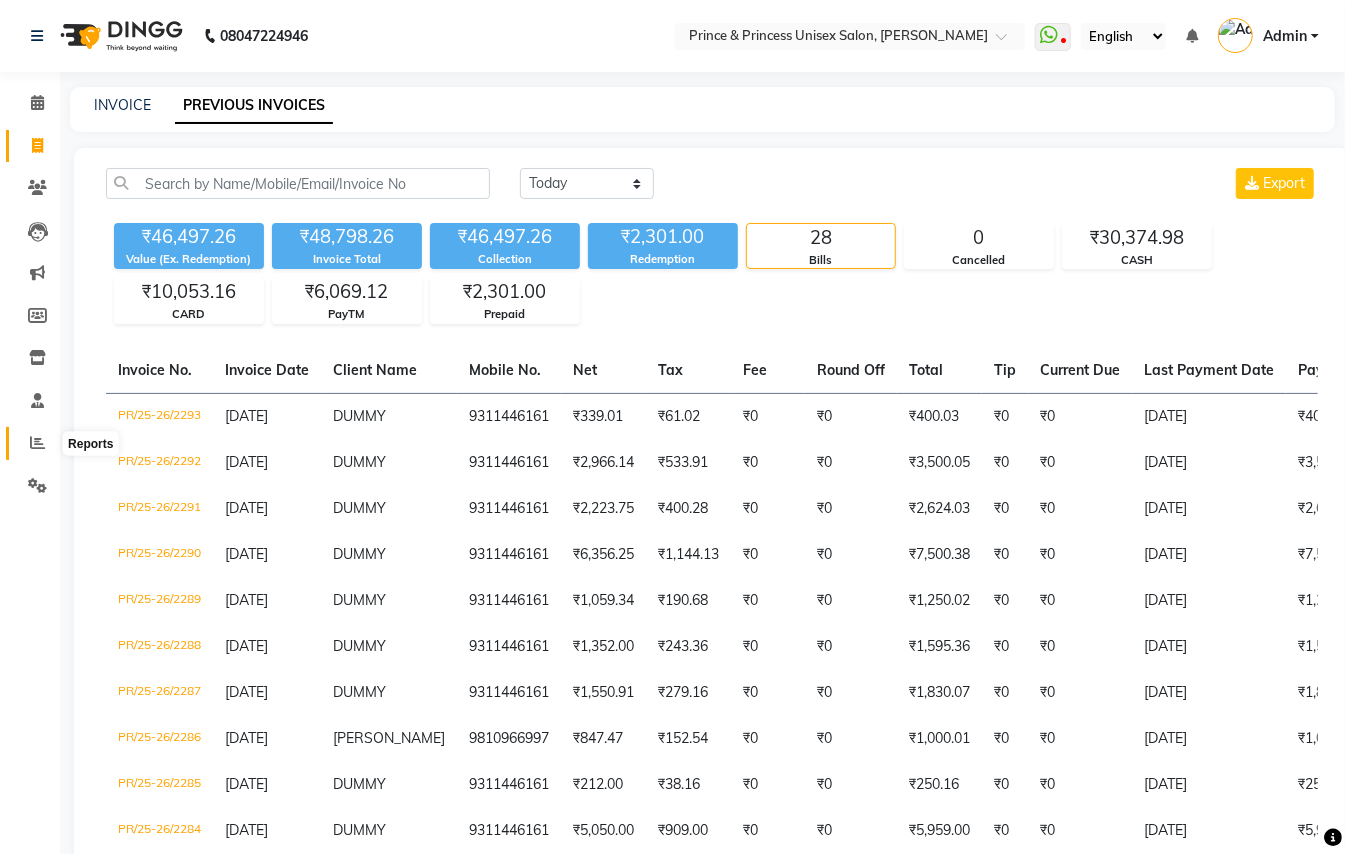 click 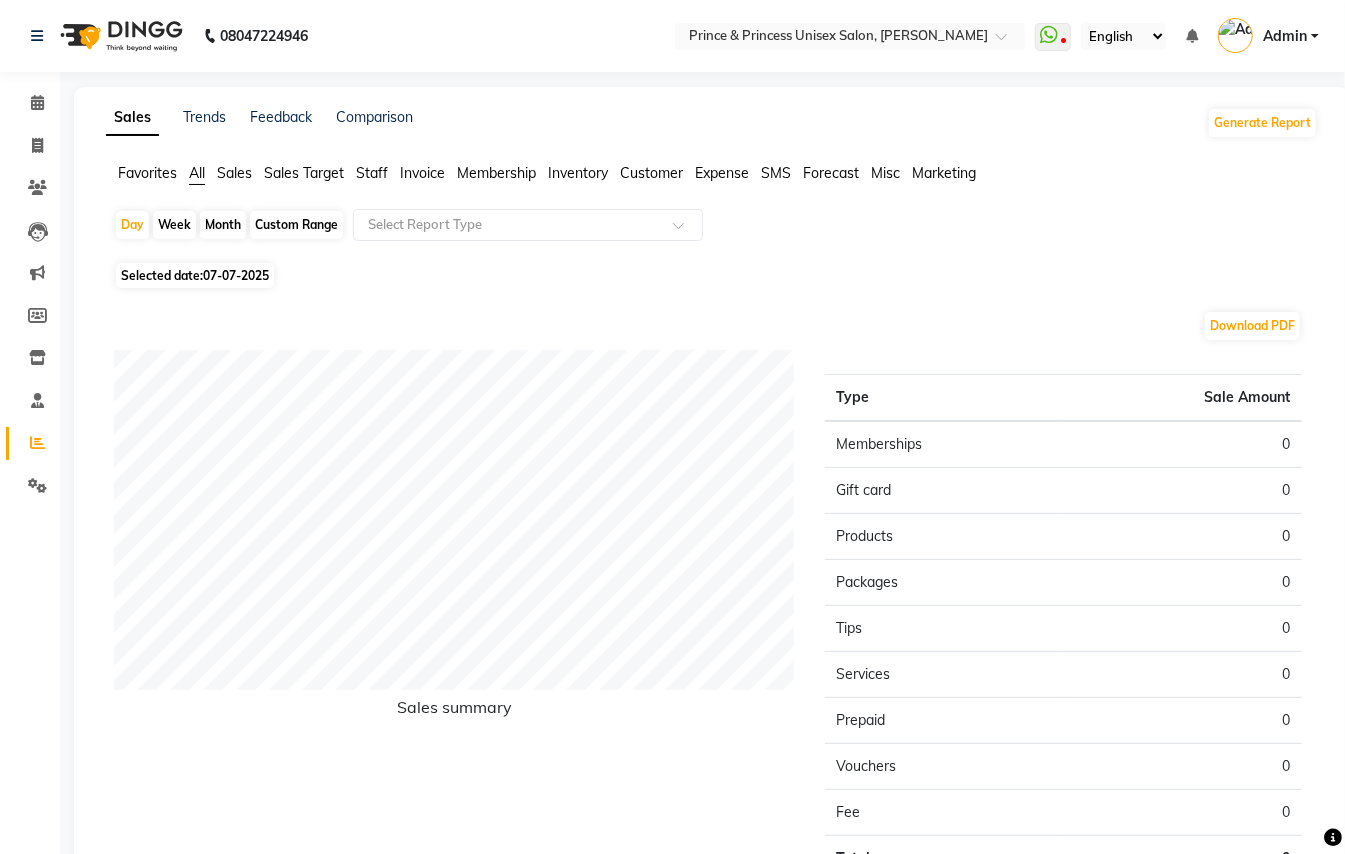 click on "Staff" 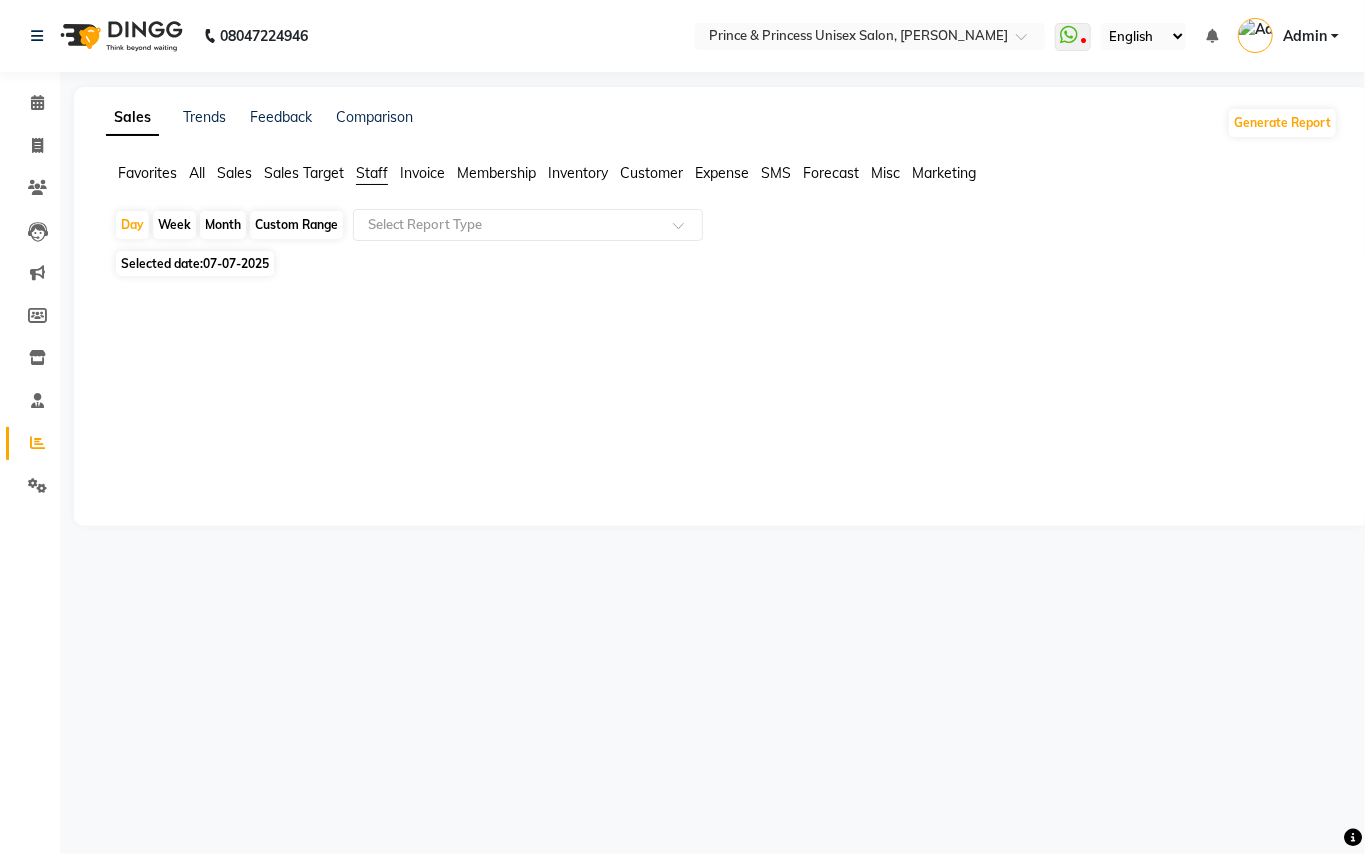 click on "Month" 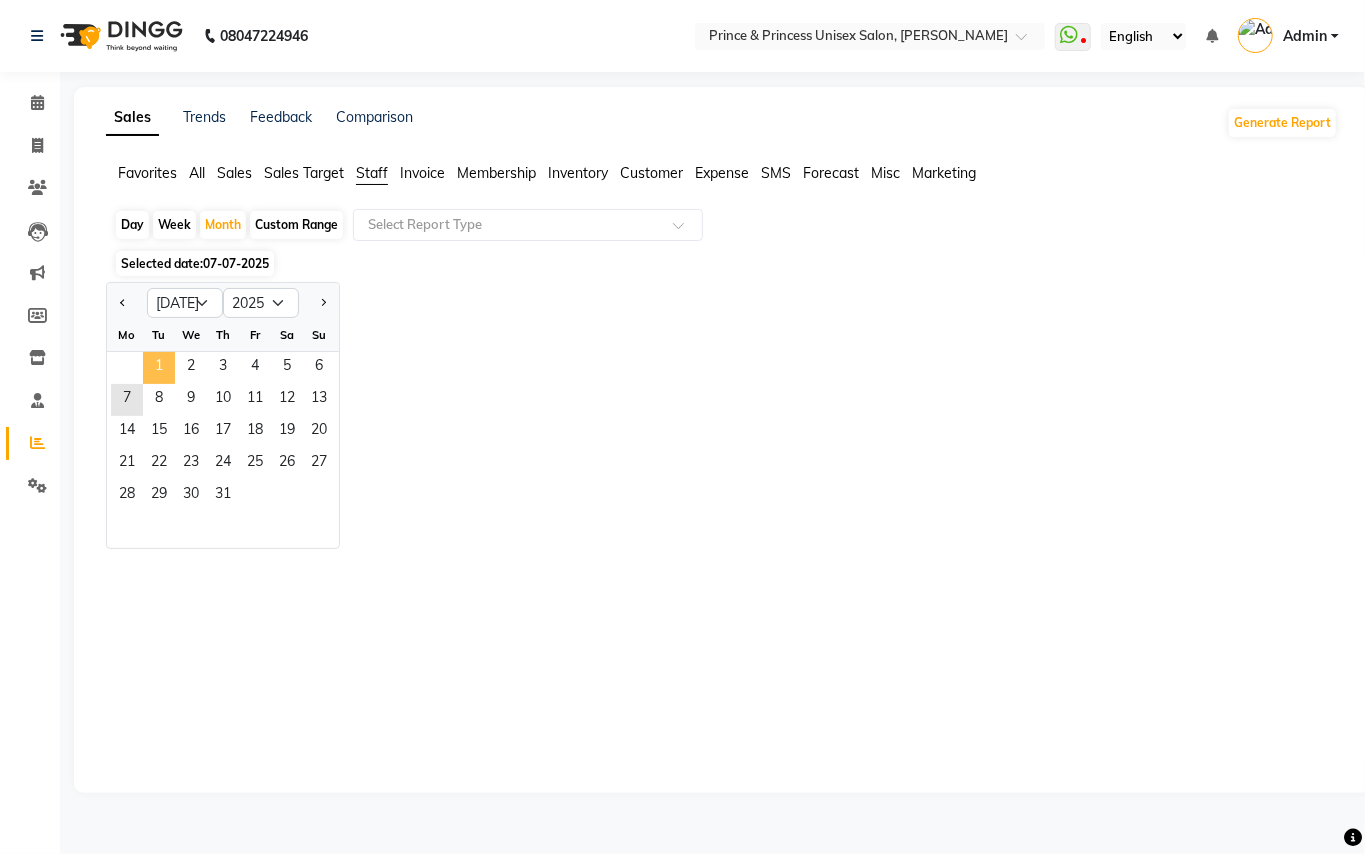 click on "1" 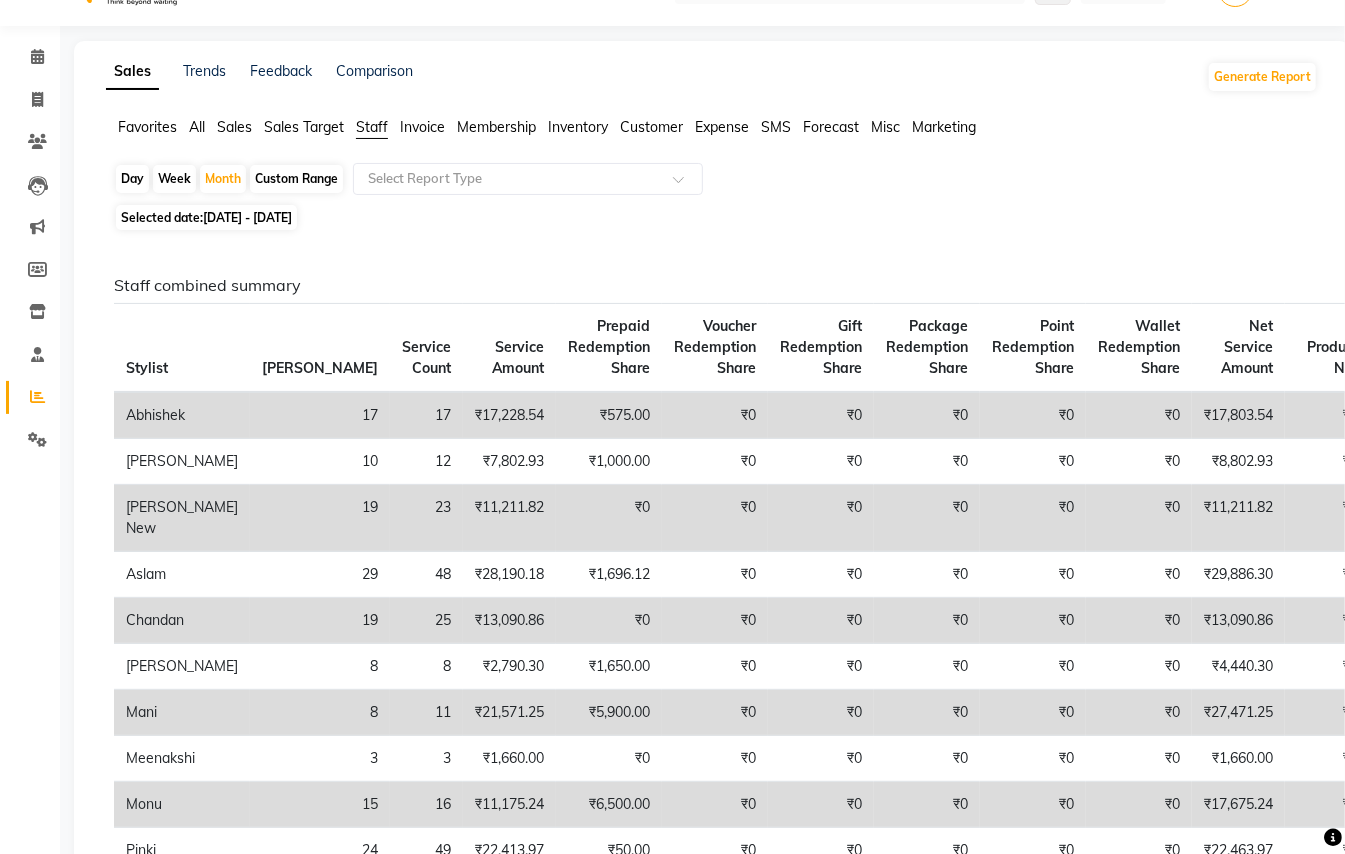 scroll, scrollTop: 0, scrollLeft: 0, axis: both 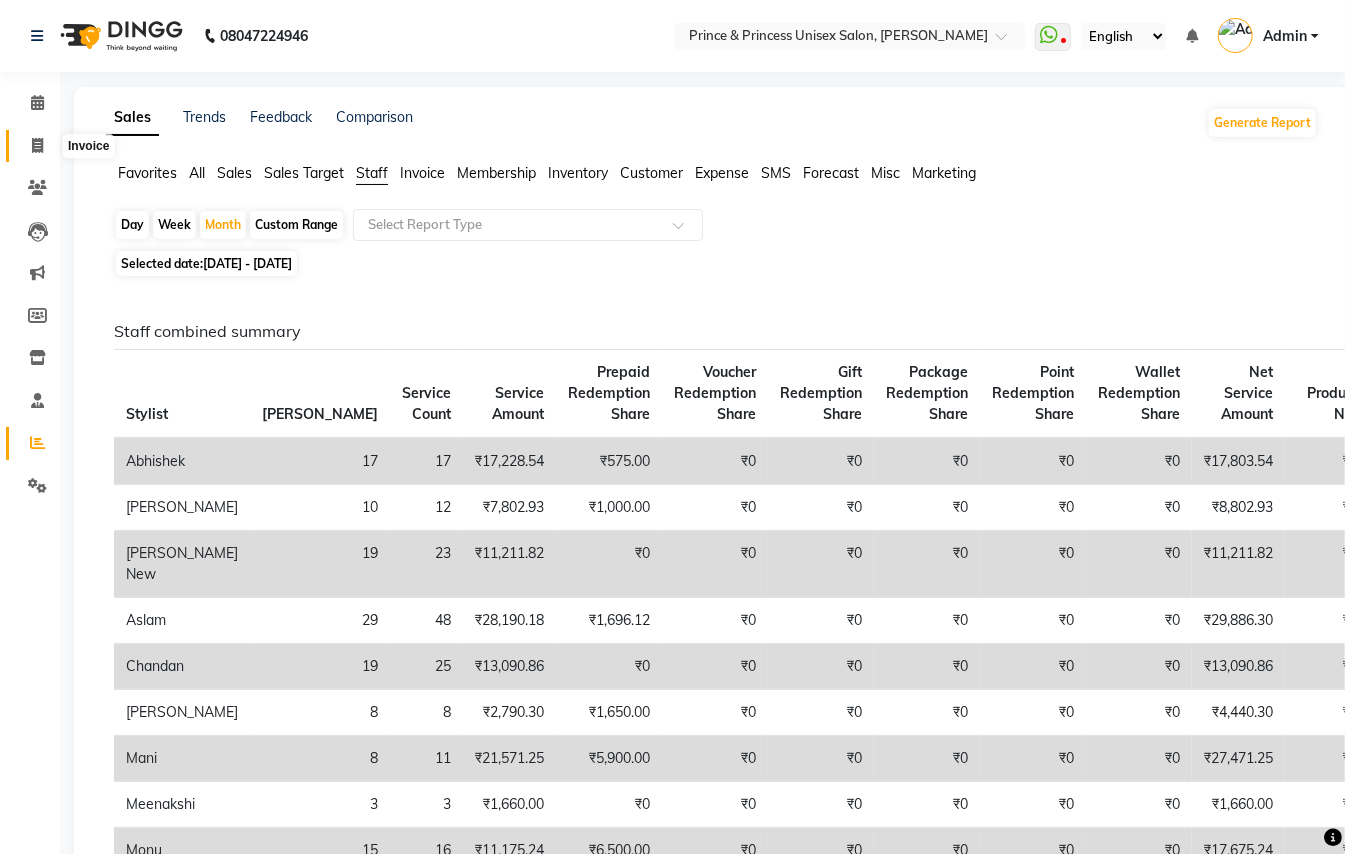 click 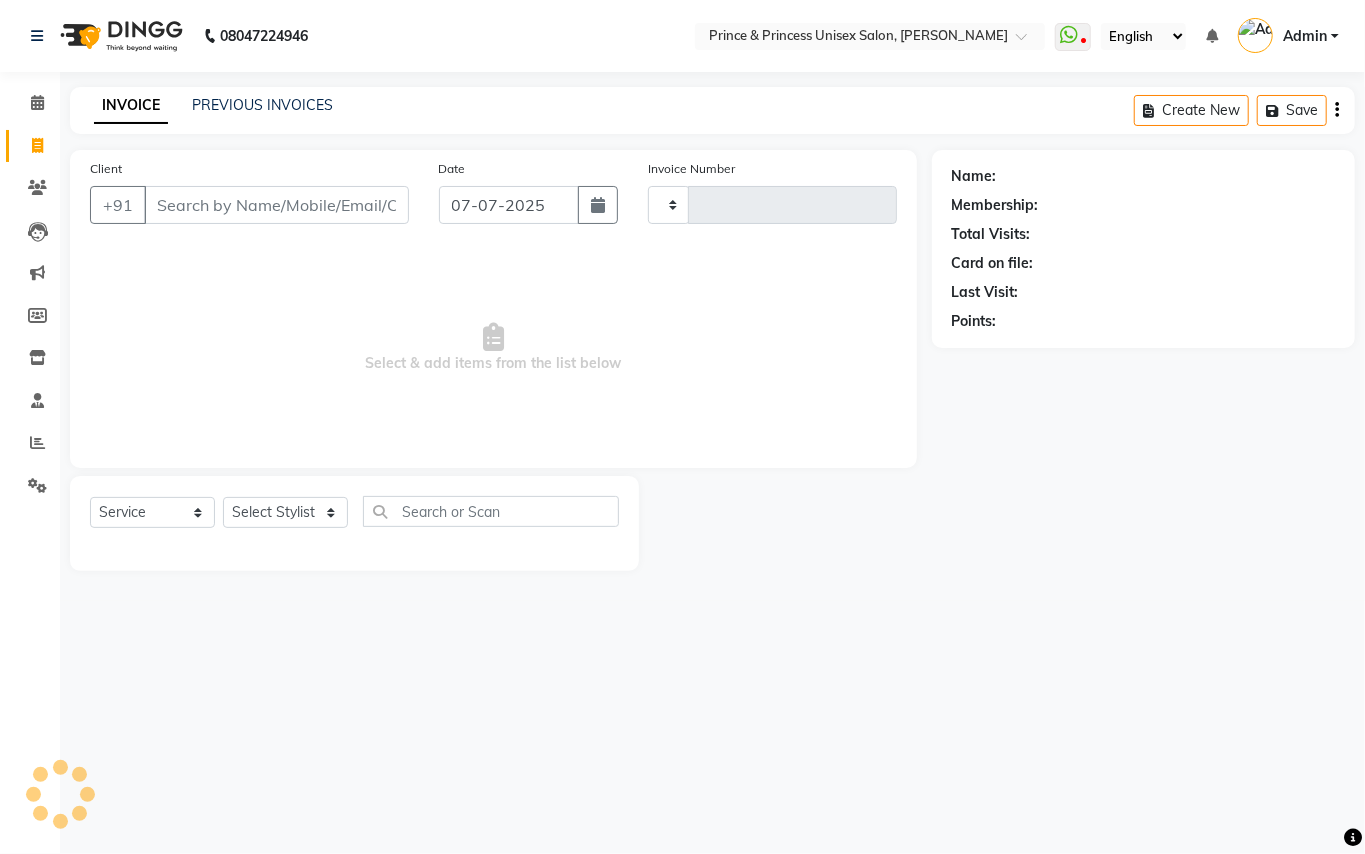 type on "2294" 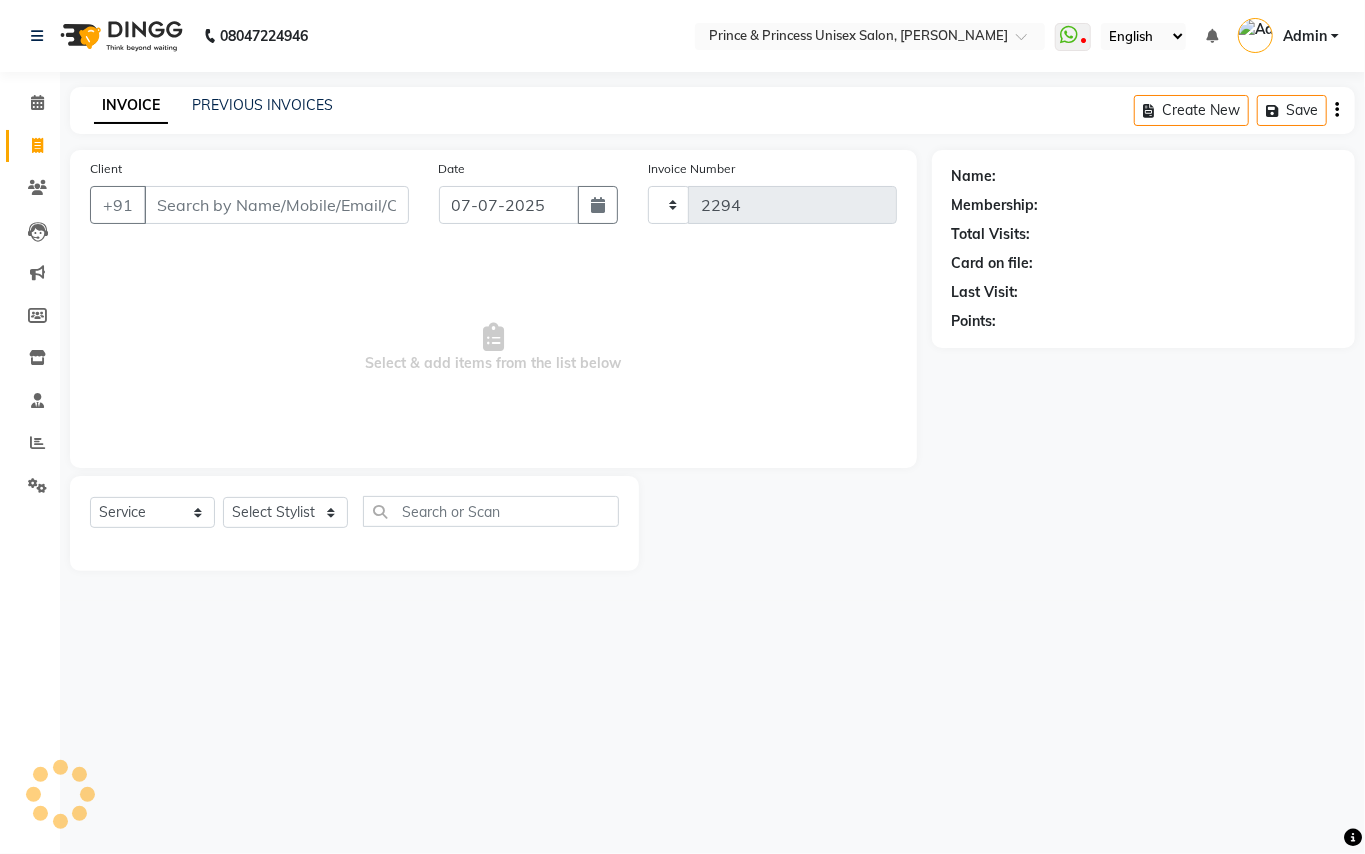 select on "3760" 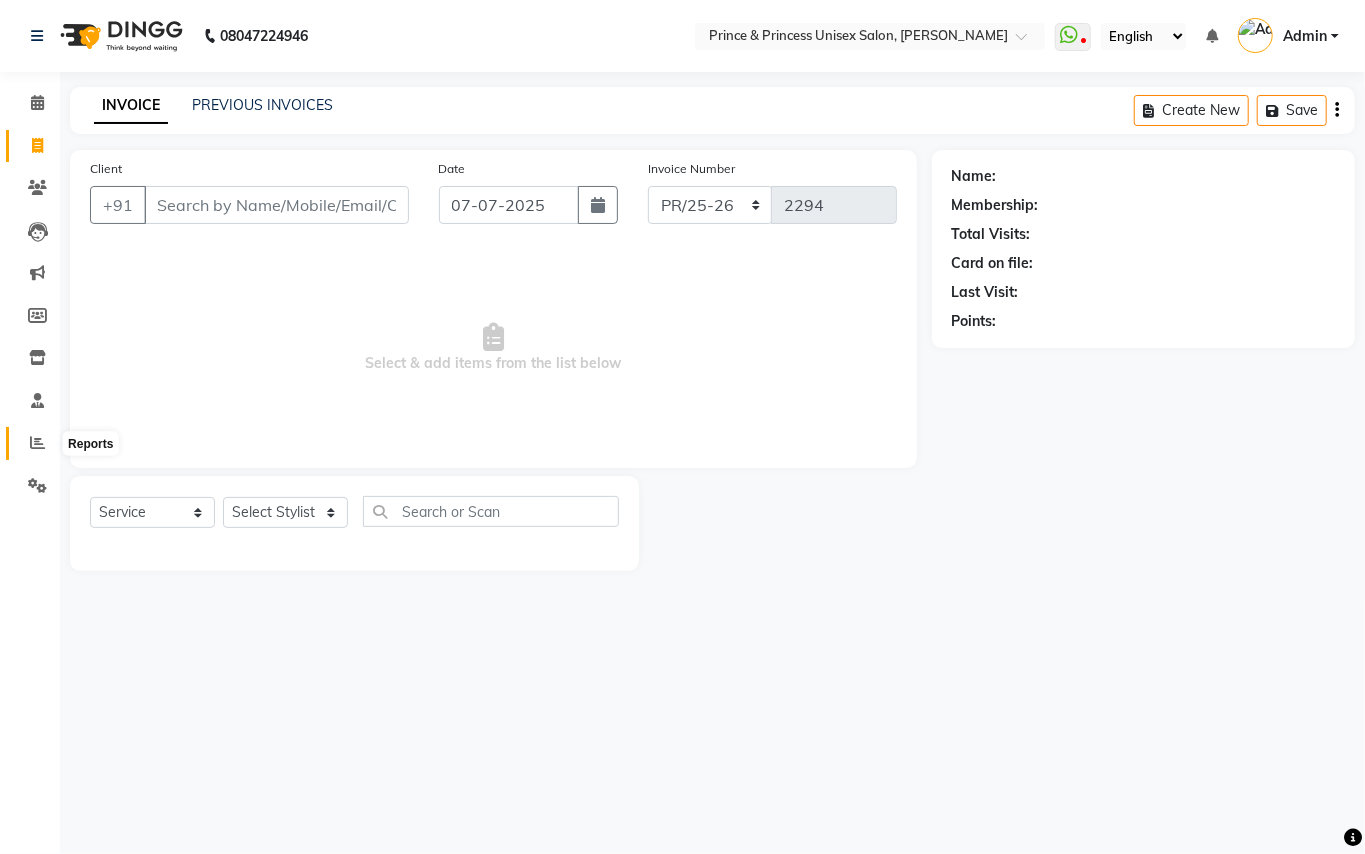 click 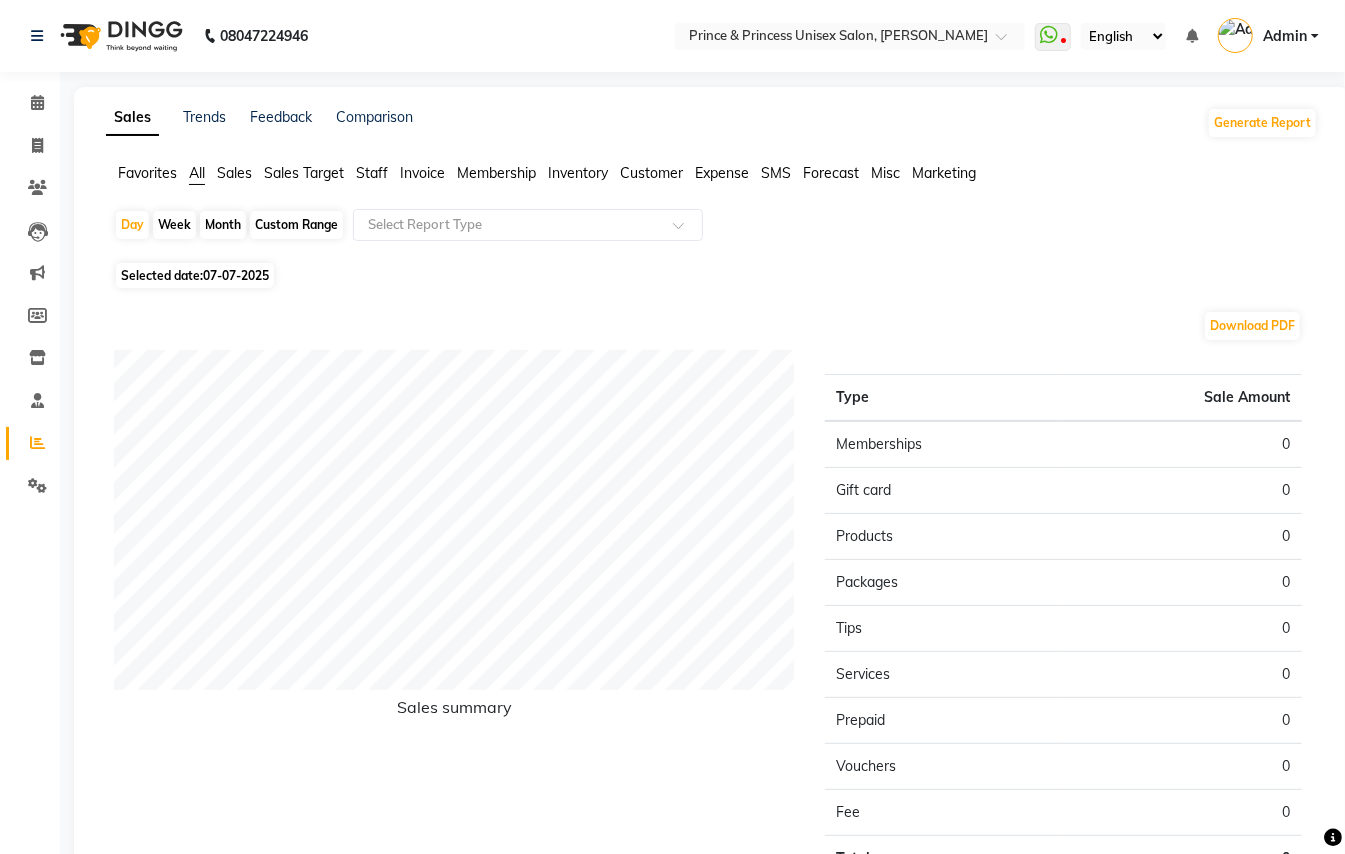click on "Week" 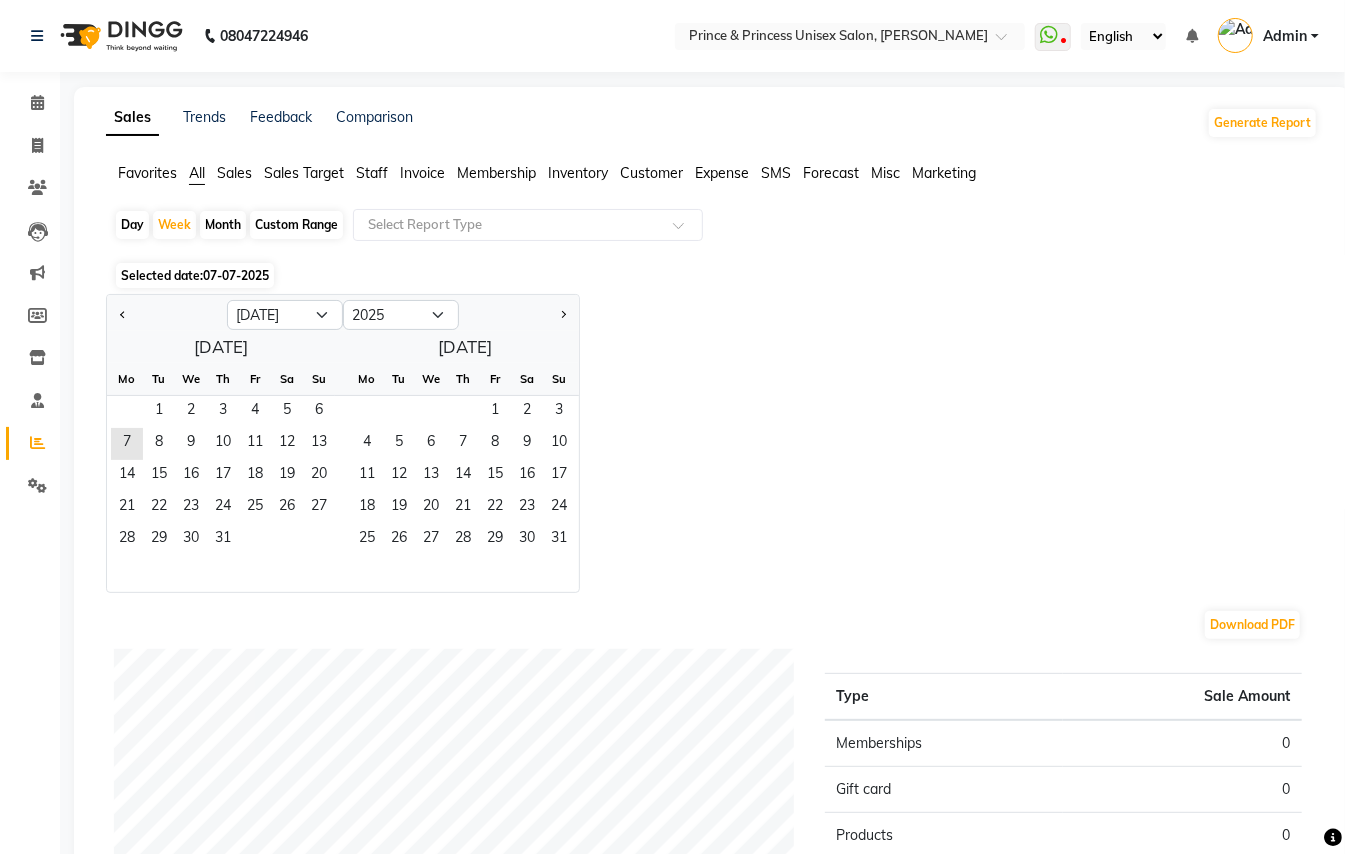 click on "Month" 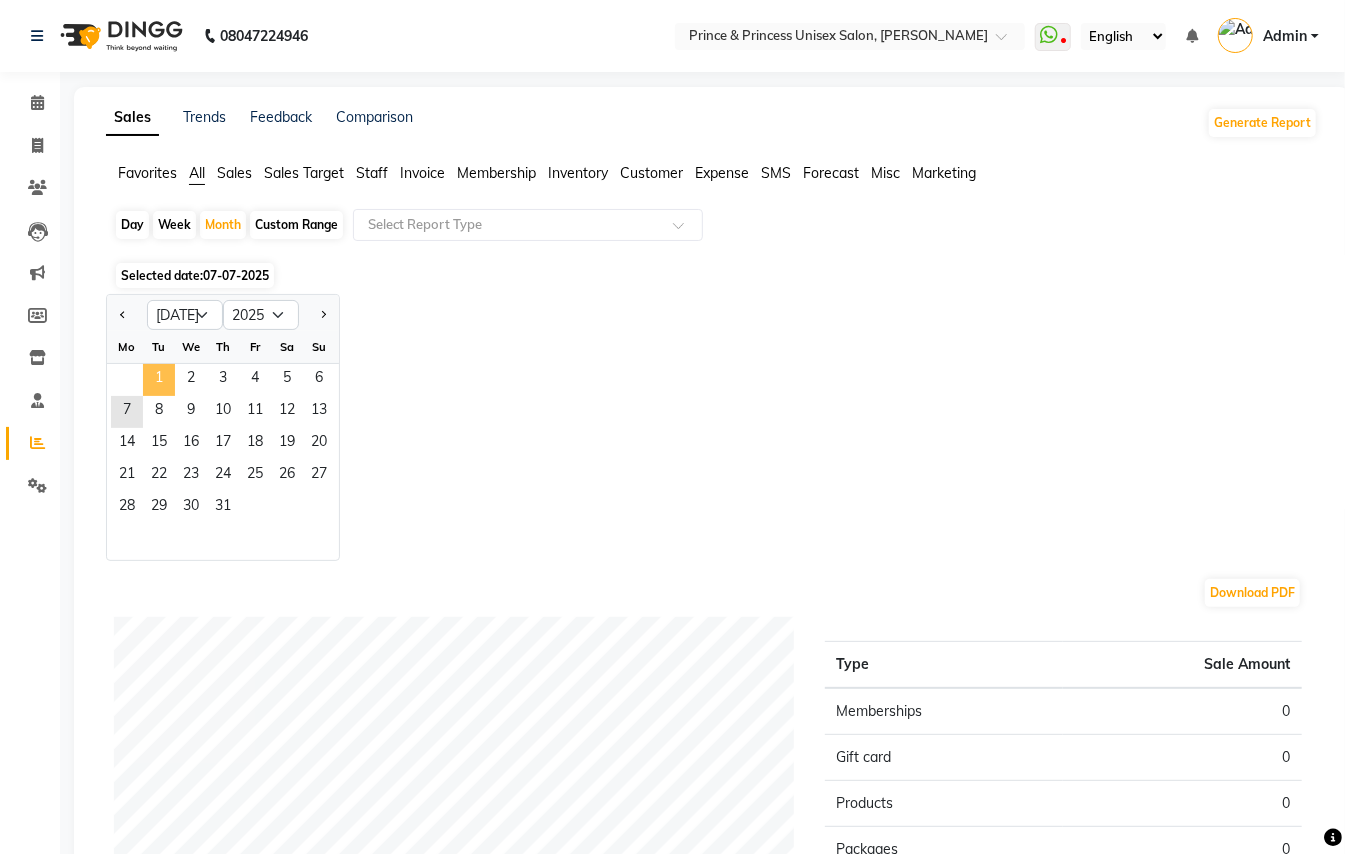 click on "1" 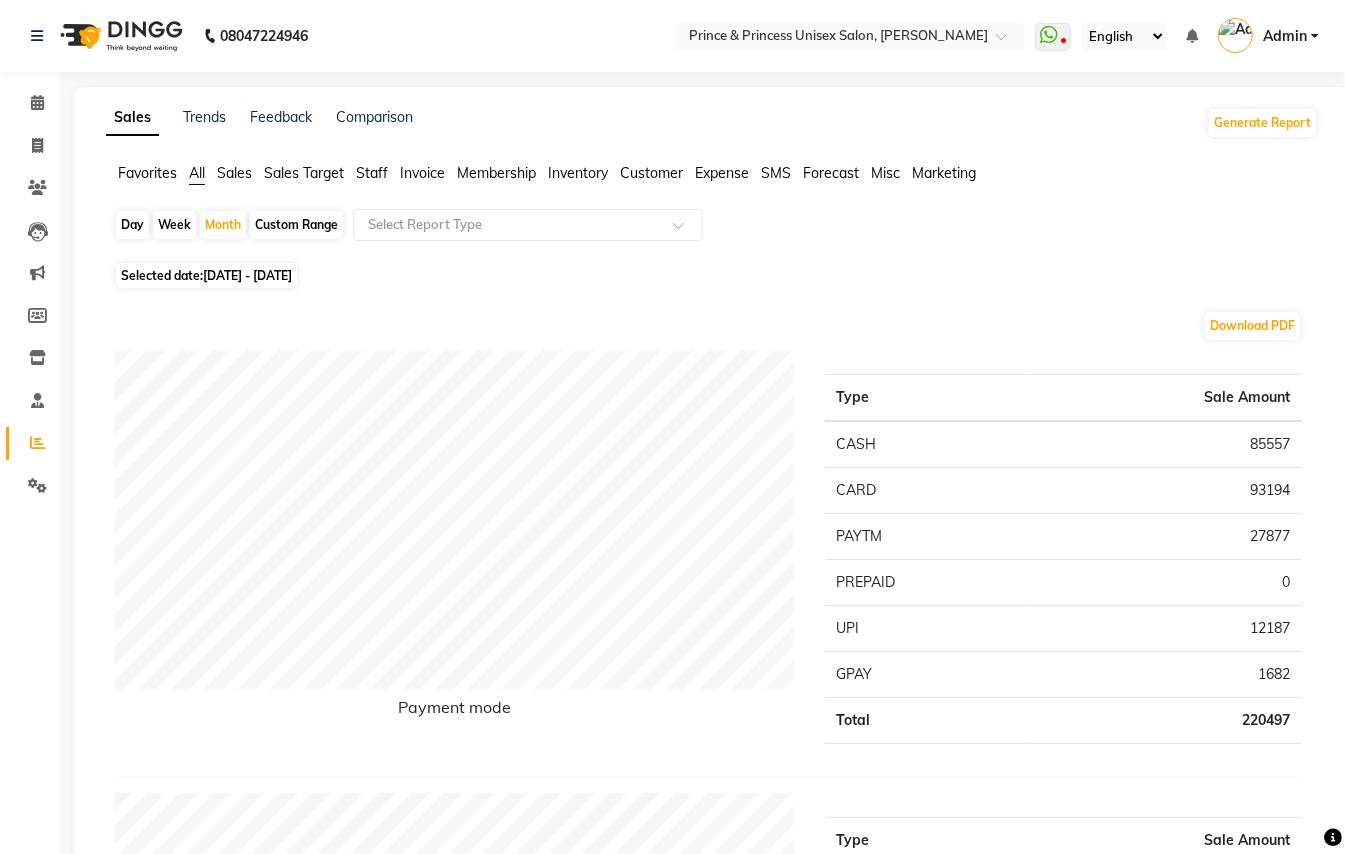 click on "Staff" 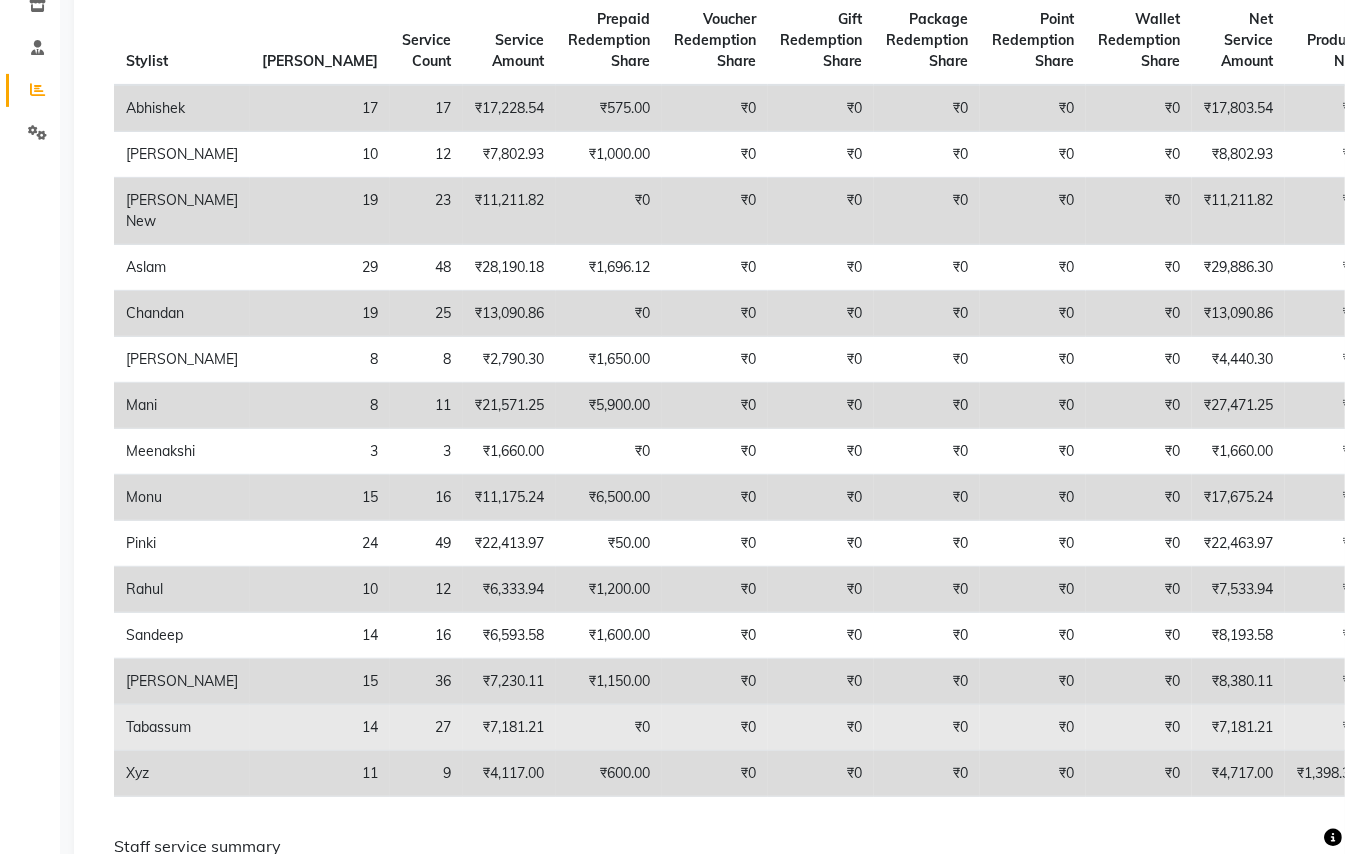 scroll, scrollTop: 400, scrollLeft: 0, axis: vertical 